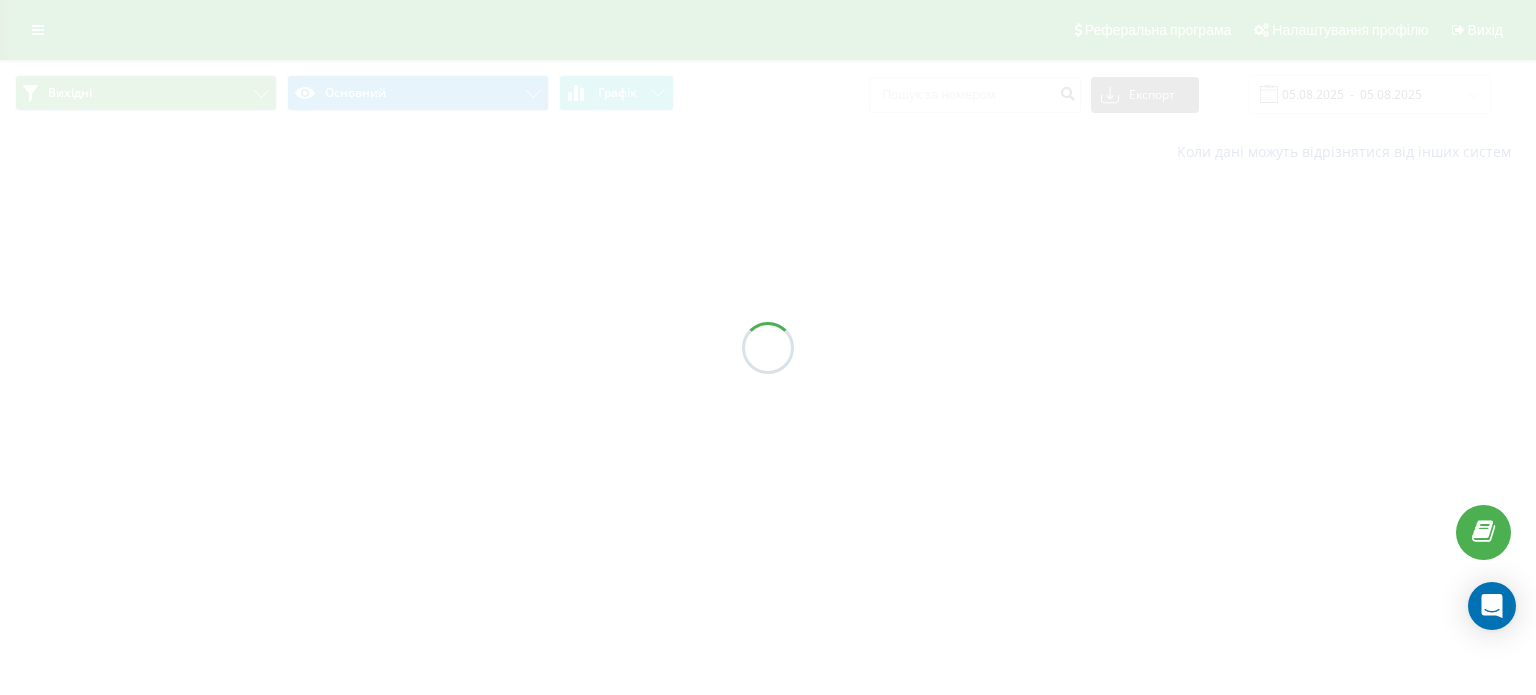 scroll, scrollTop: 0, scrollLeft: 0, axis: both 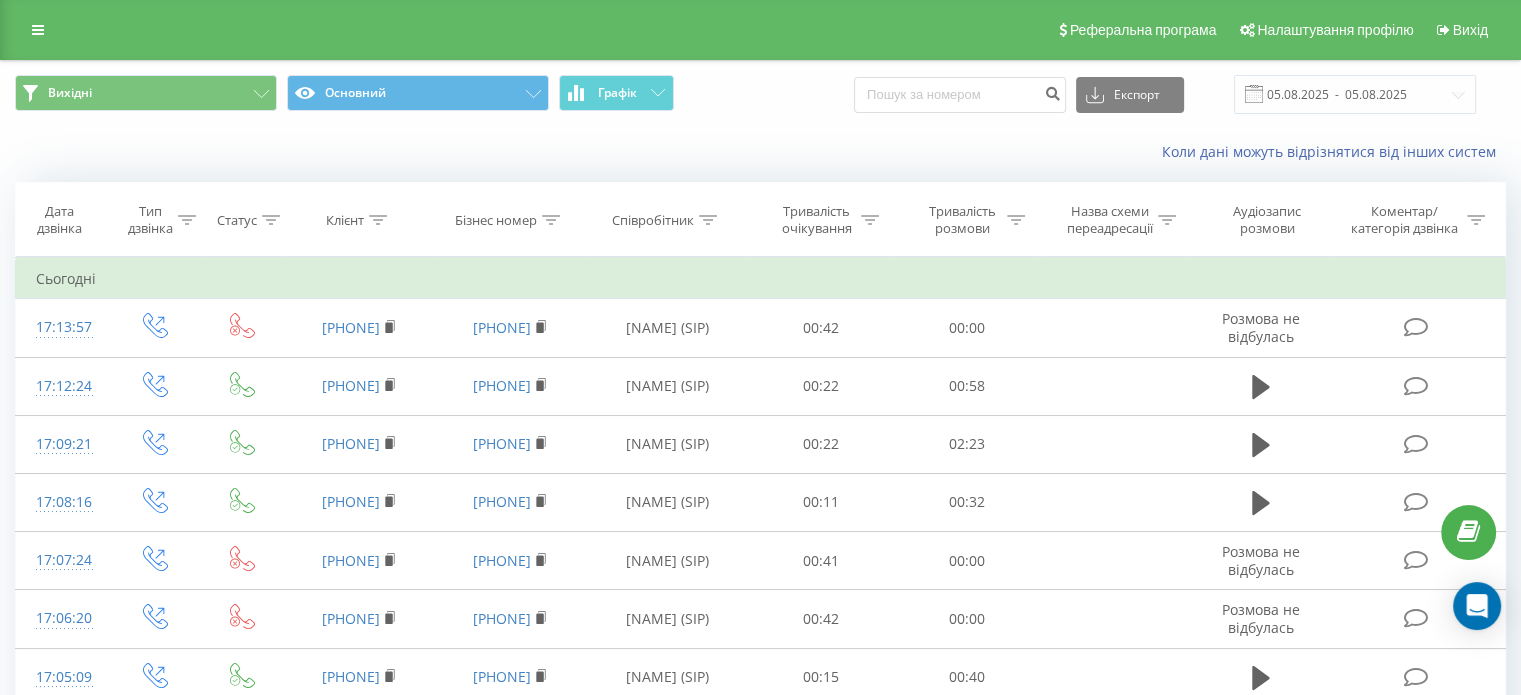 click 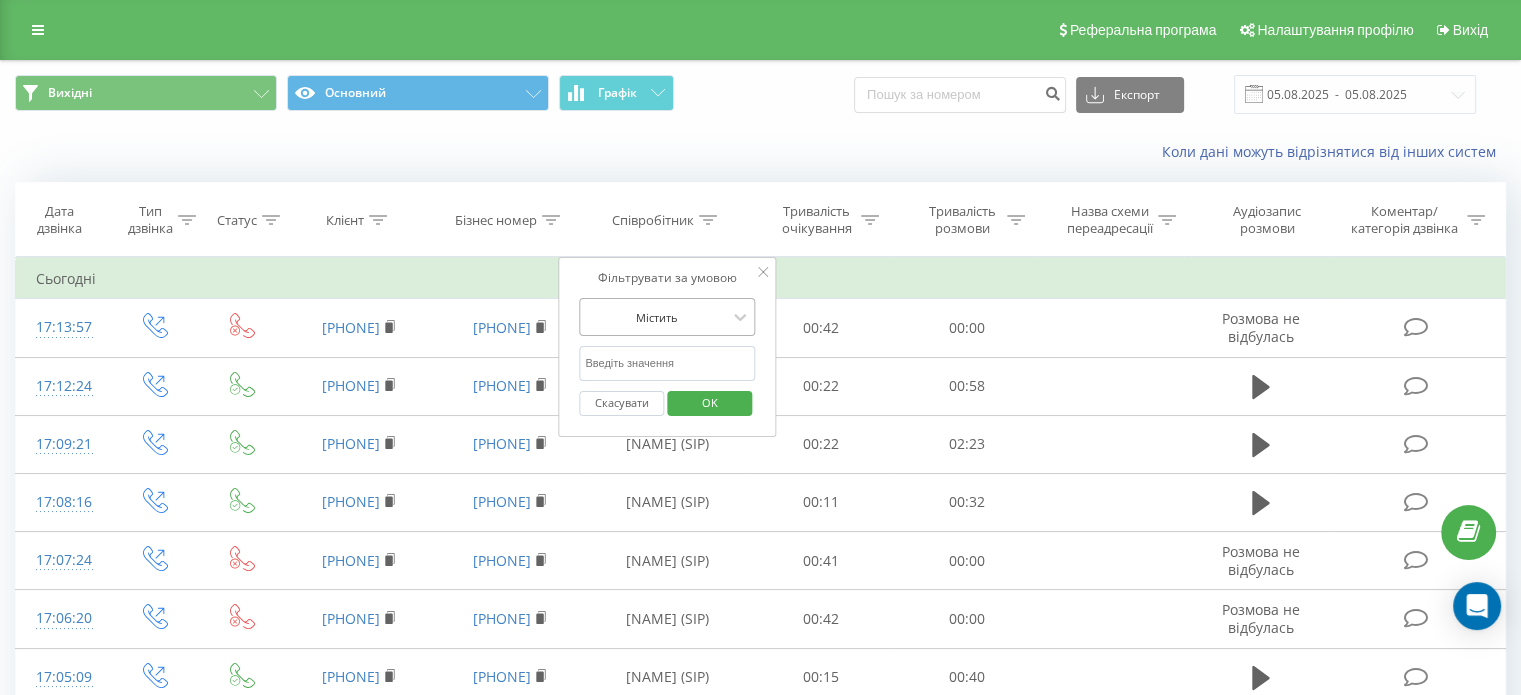 click at bounding box center (740, 317) 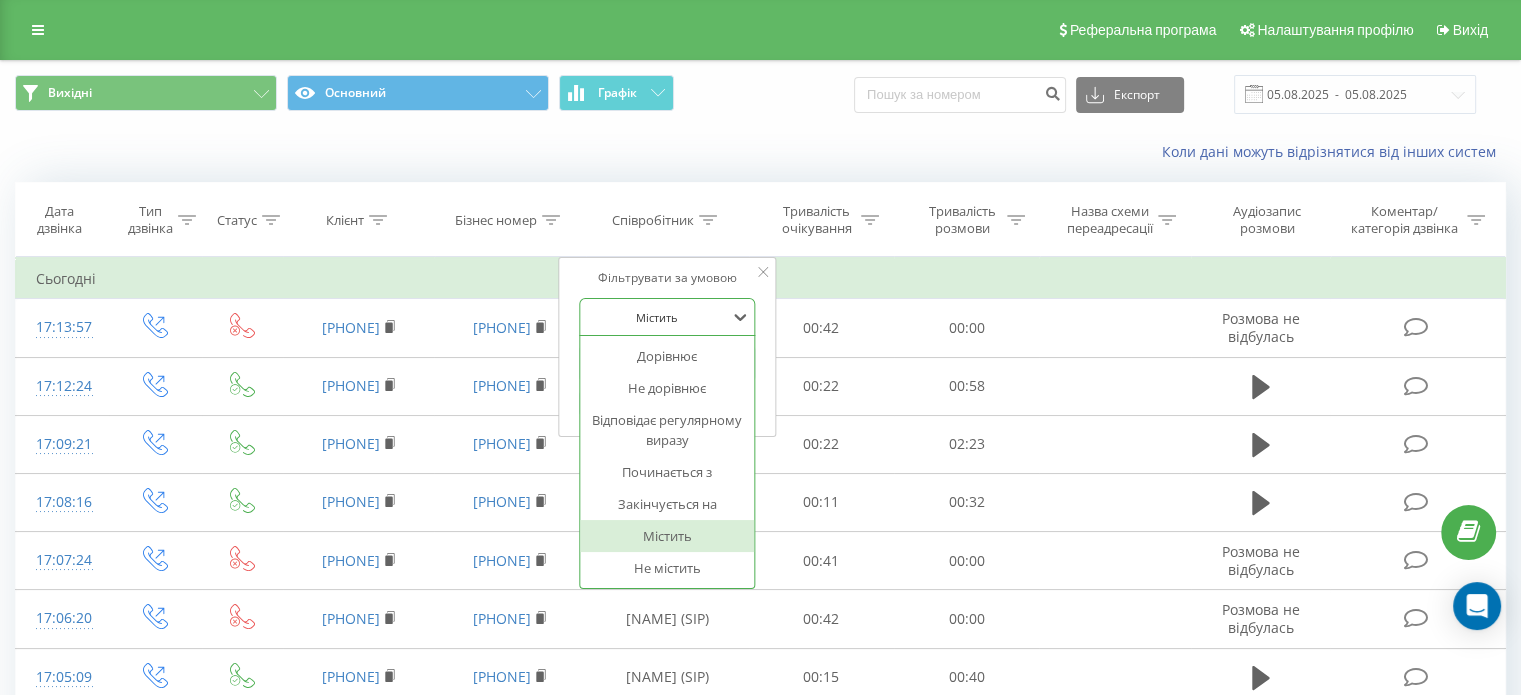 click on "Містить" at bounding box center (667, 536) 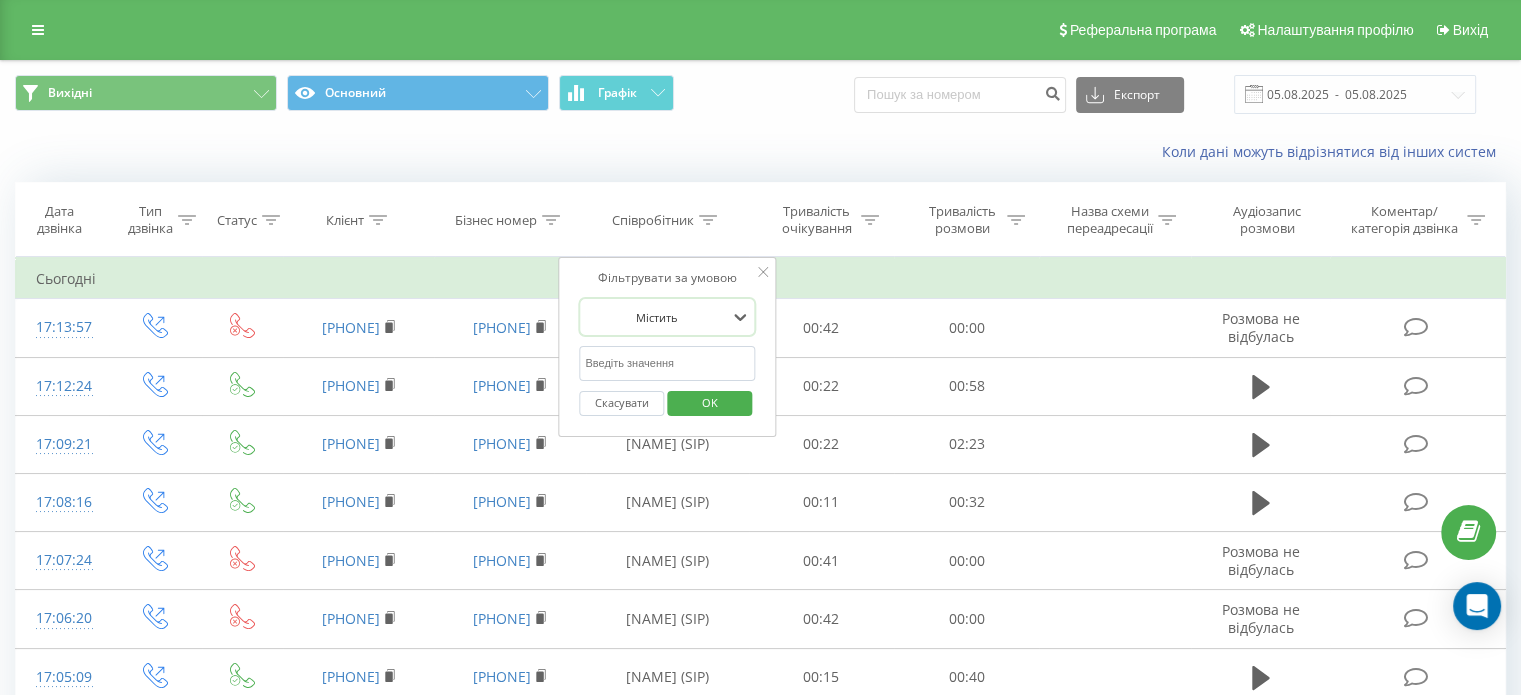 click 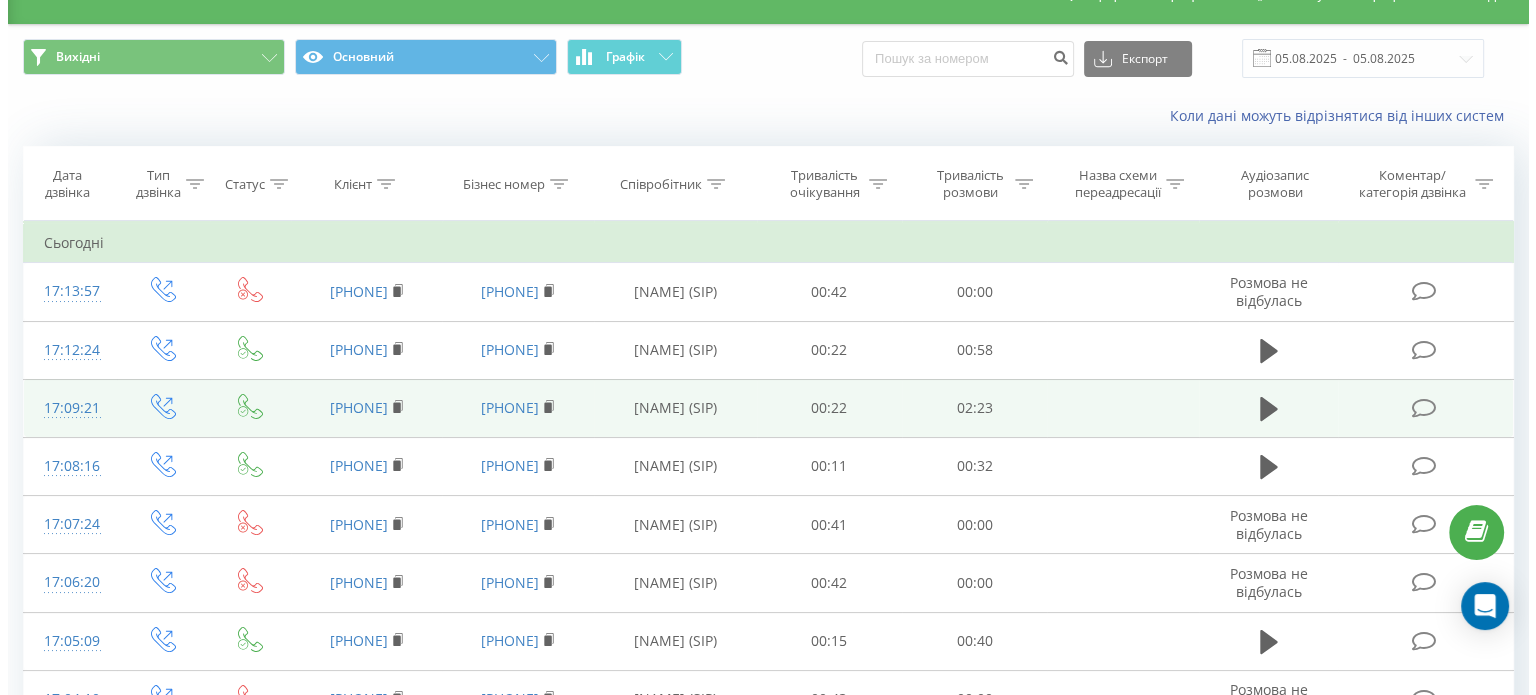 scroll, scrollTop: 300, scrollLeft: 0, axis: vertical 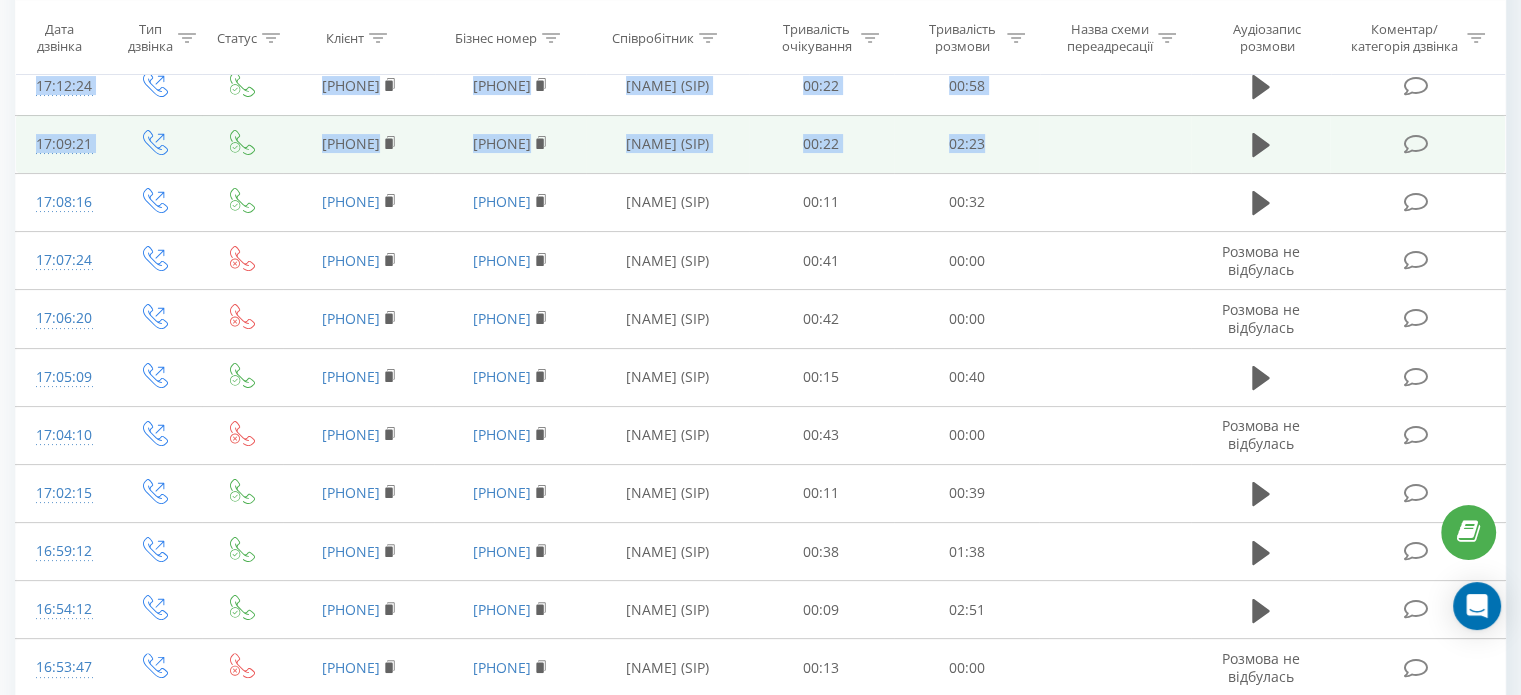 click on "Дата дзвінка Тип дзвінка Статус Клієнт Бізнес номер Співробітник Тривалість очікування Тривалість розмови Назва схеми переадресації Аудіозапис розмови Коментар/категорія дзвінка Фільтрувати за умовою Дорівнює Введіть значення Скасувати OK Фільтрувати за умовою Дорівнює Введіть значення Скасувати OK Фільтрувати за умовою Містить Скасувати OK Фільтрувати за умовою Містить Скасувати OK Фільтрувати за умовою Містить Скасувати OK Фільтрувати за умовою Дорівнює Скасувати OK Фільтрувати за умовою Дорівнює Скасувати OK Фільтрувати за умовою Містить OK OK  17:13:57" at bounding box center [760, 668] 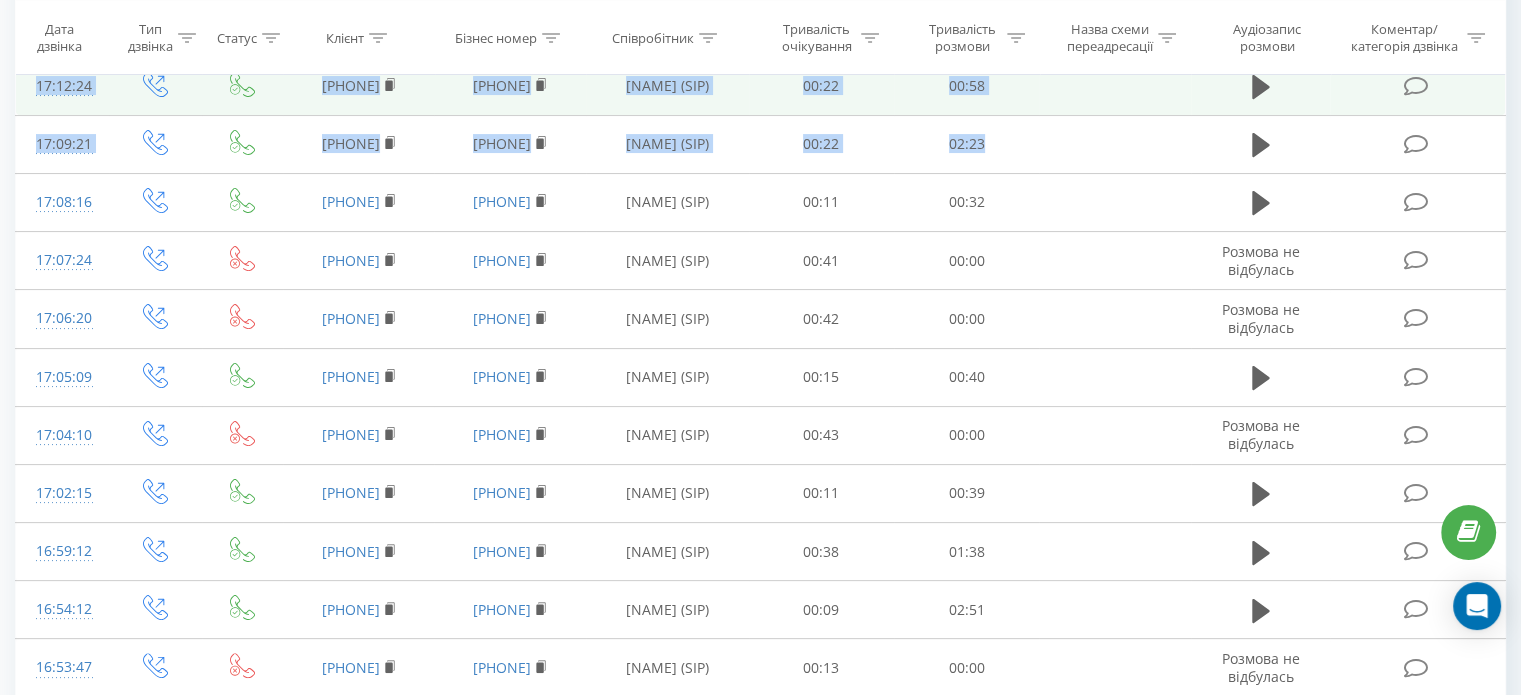click at bounding box center (1415, 86) 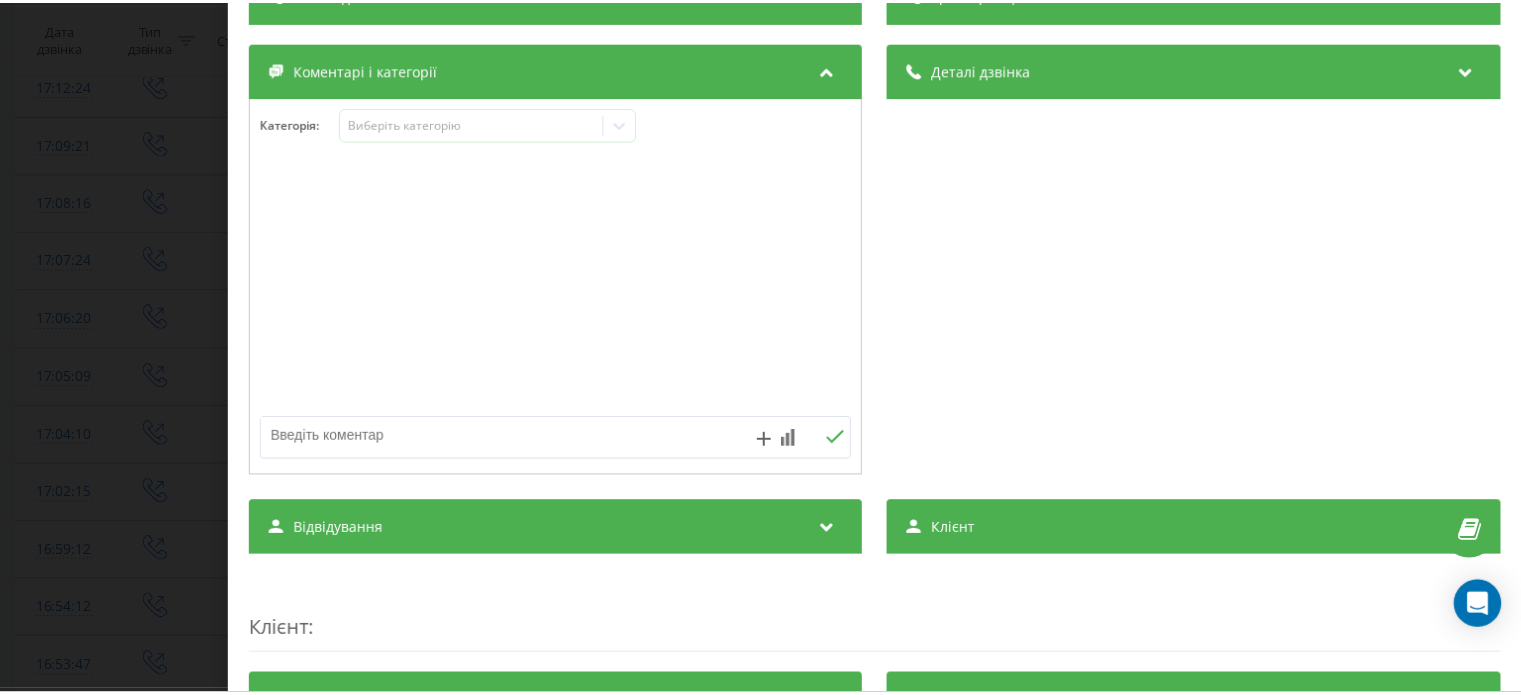 scroll, scrollTop: 149, scrollLeft: 0, axis: vertical 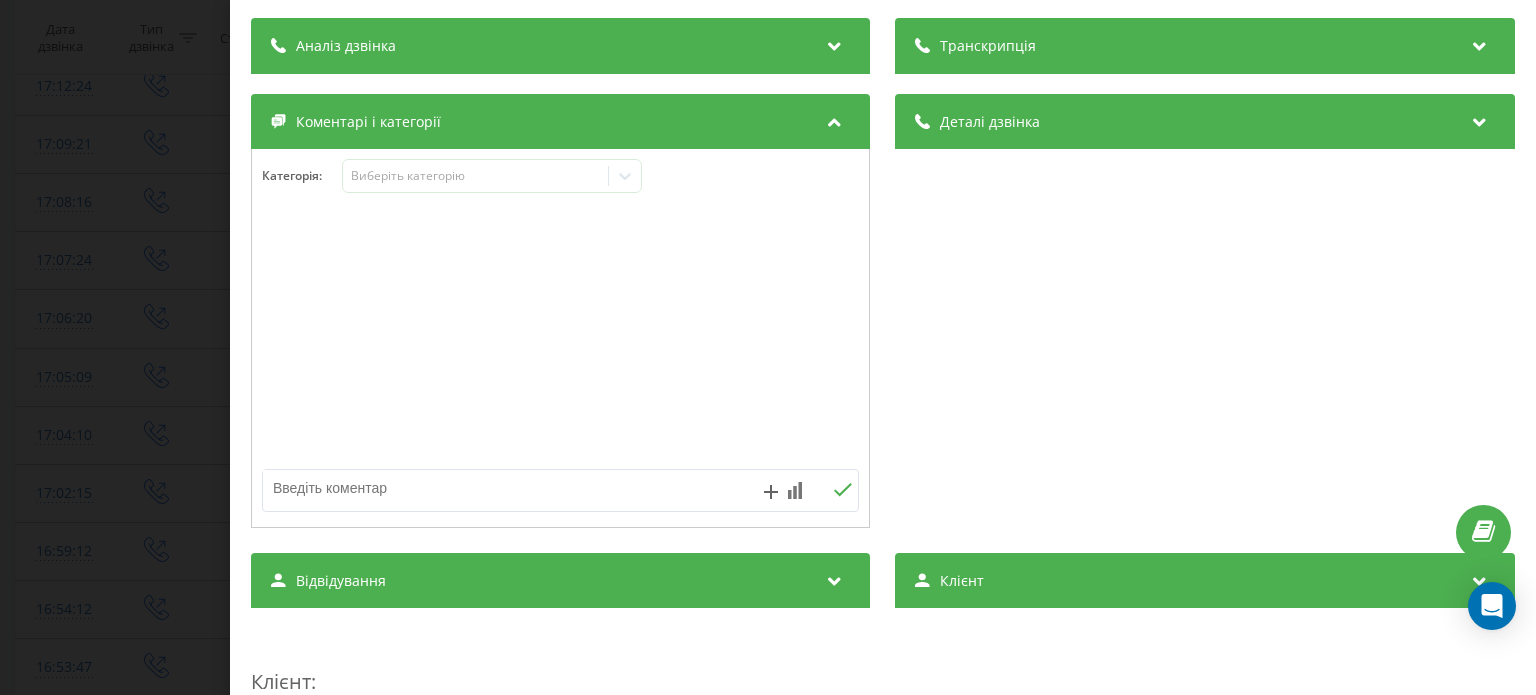 click on "Дзвінок :  ua13_-1754403143.163191   1 x  - 00:58 00:00   00:00   Транскрипція Для AI-аналізу майбутніх дзвінків  налаштуйте та активуйте профіль на сторінці . Якщо профіль вже є і дзвінок відповідає його умовам, оновіть сторінку через 10 хвилин - AI аналізує поточний дзвінок. Аналіз дзвінка Для AI-аналізу майбутніх дзвінків  налаштуйте та активуйте профіль на сторінці . Якщо профіль вже є і дзвінок відповідає його умовам, оновіть сторінку через 10 хвилин - AI аналізує поточний дзвінок. Деталі дзвінка Загальне Дата дзвінка 2025-08-05 17:12:24 Тип дзвінка Вихідний Статус дзвінка Успішний 380504251169" at bounding box center [768, 347] 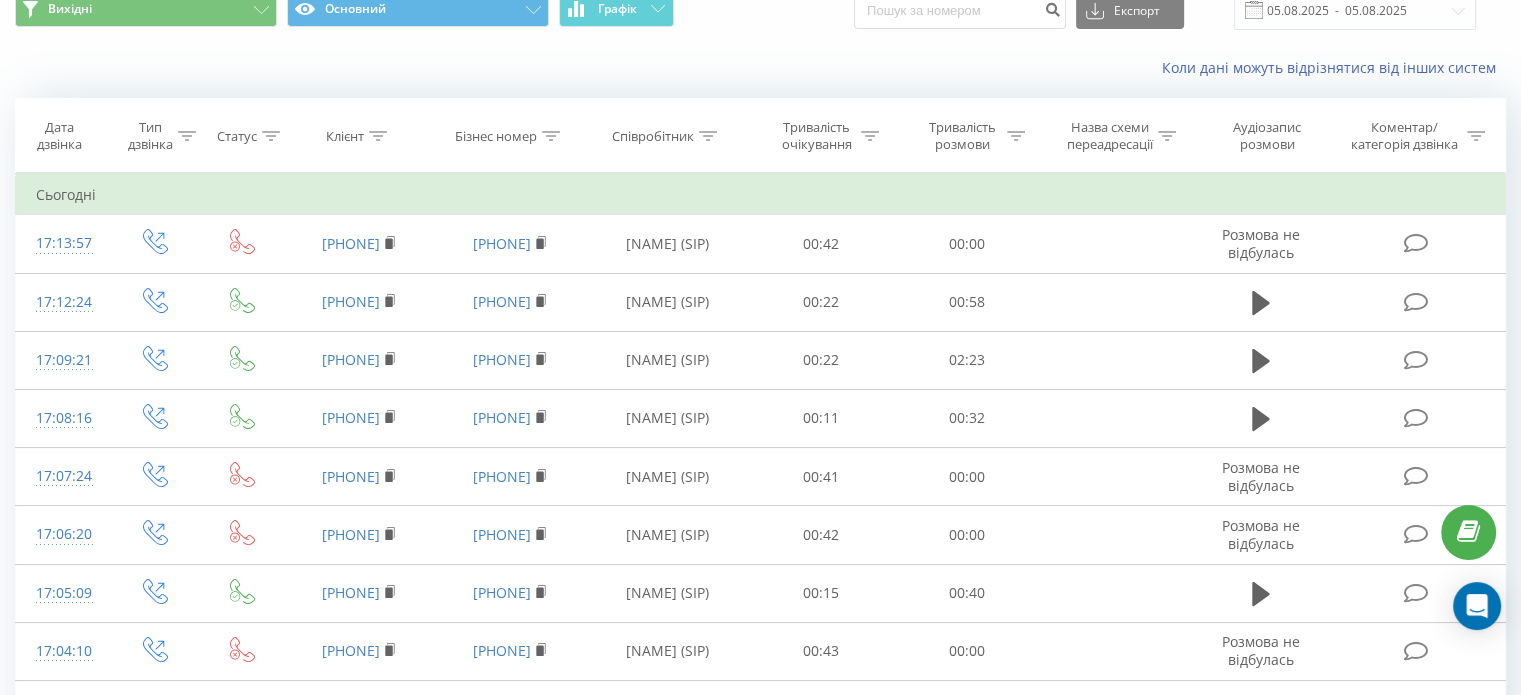 scroll, scrollTop: 0, scrollLeft: 0, axis: both 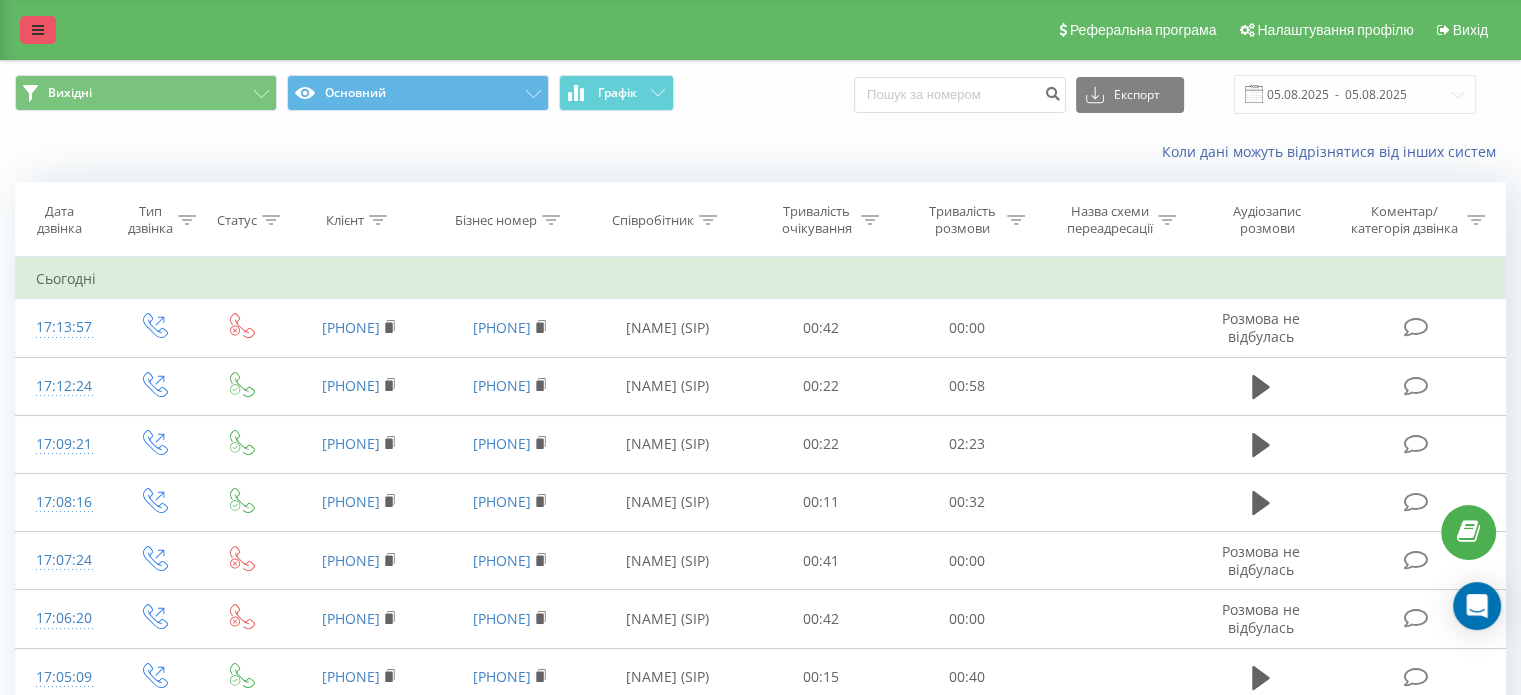 click at bounding box center (38, 30) 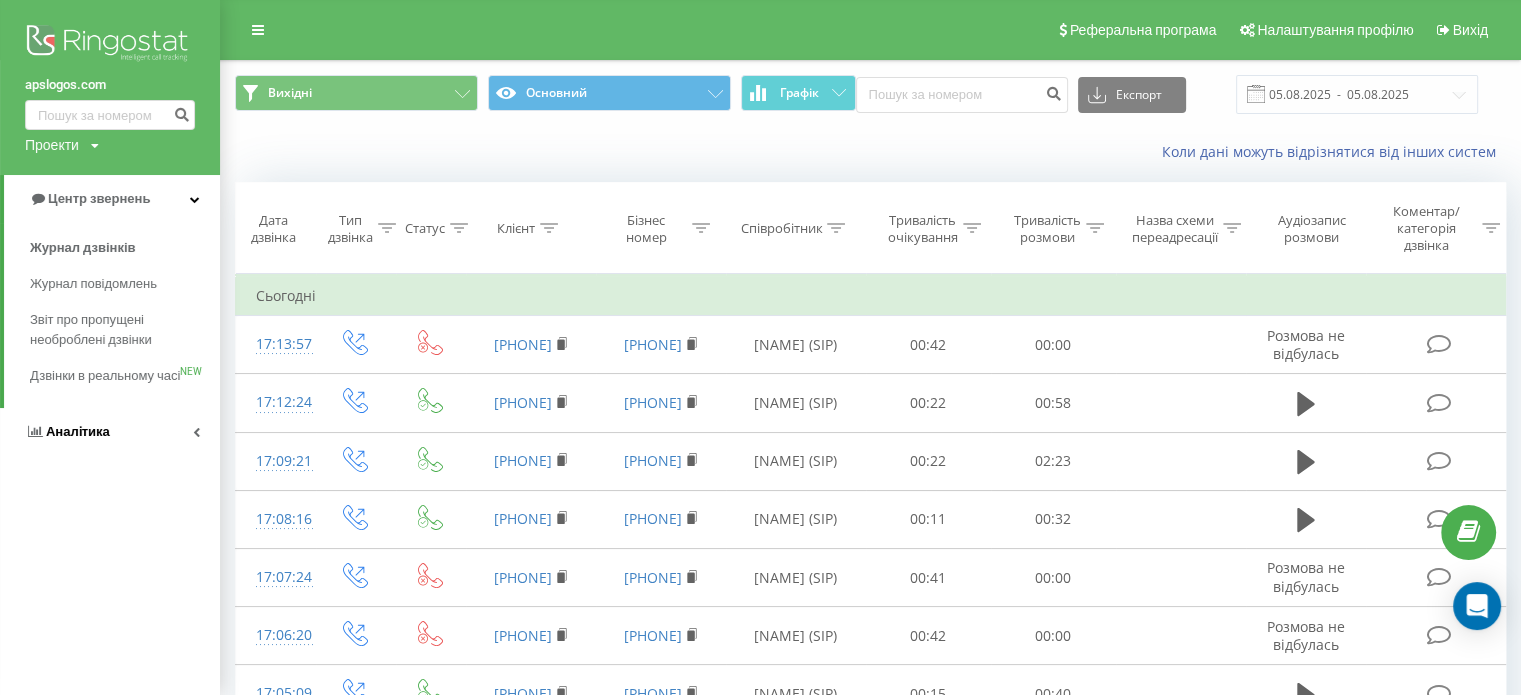 click on "Аналiтика" at bounding box center (78, 431) 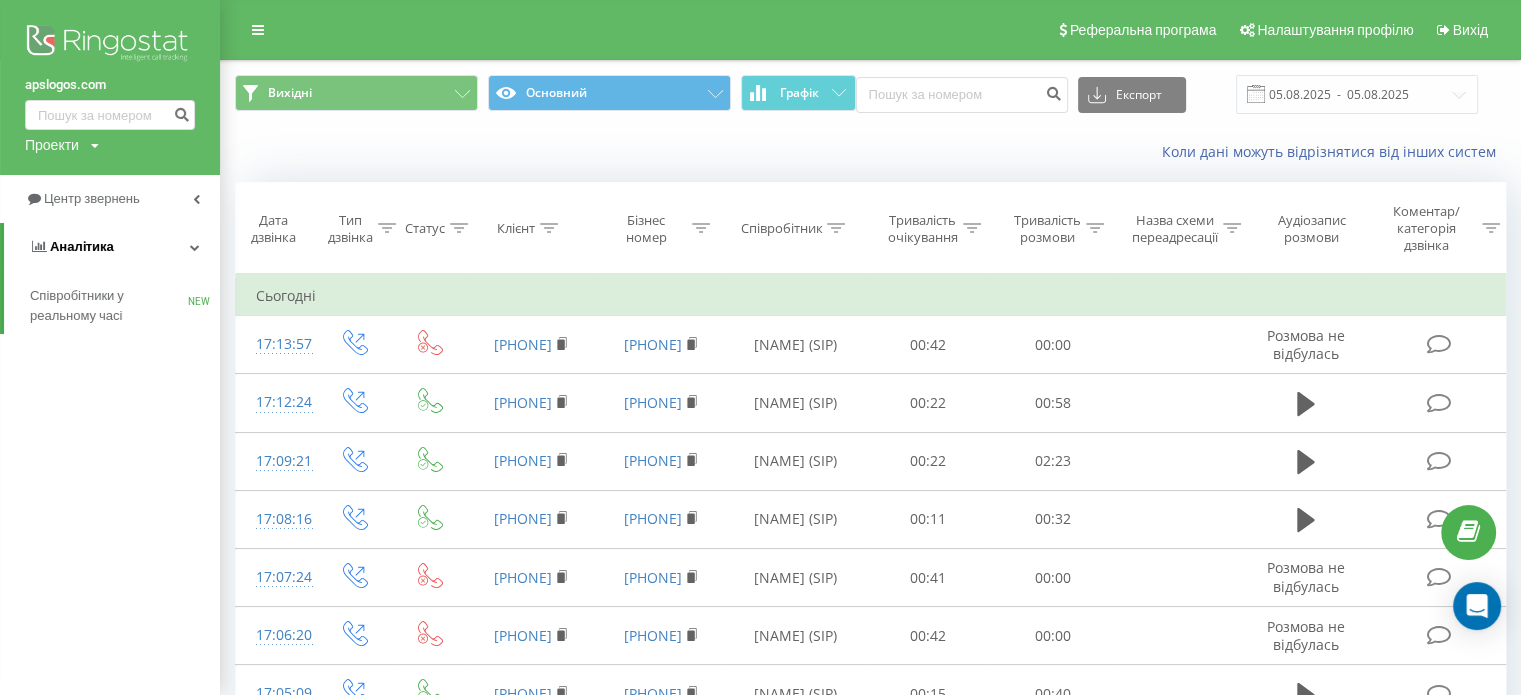click on "Аналiтика" at bounding box center [82, 246] 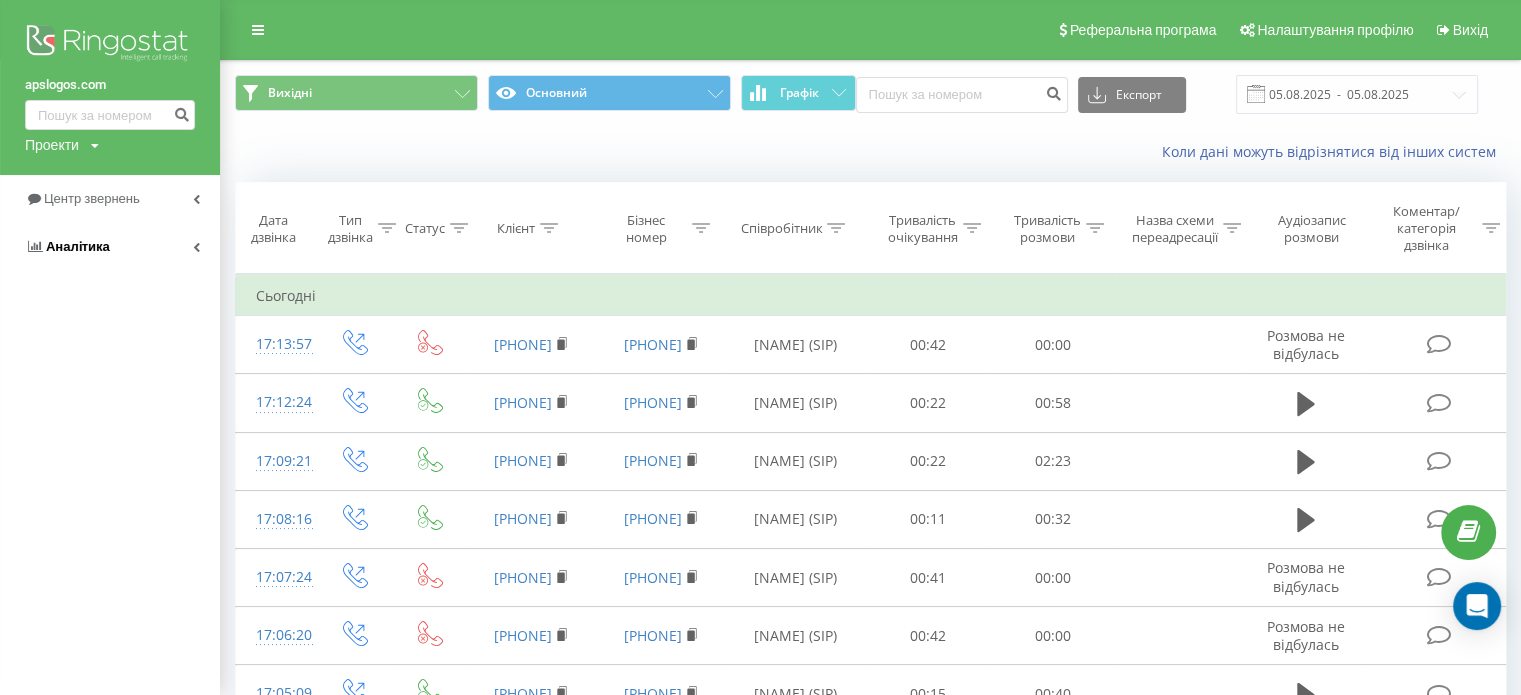 click on "Аналiтика" at bounding box center (78, 246) 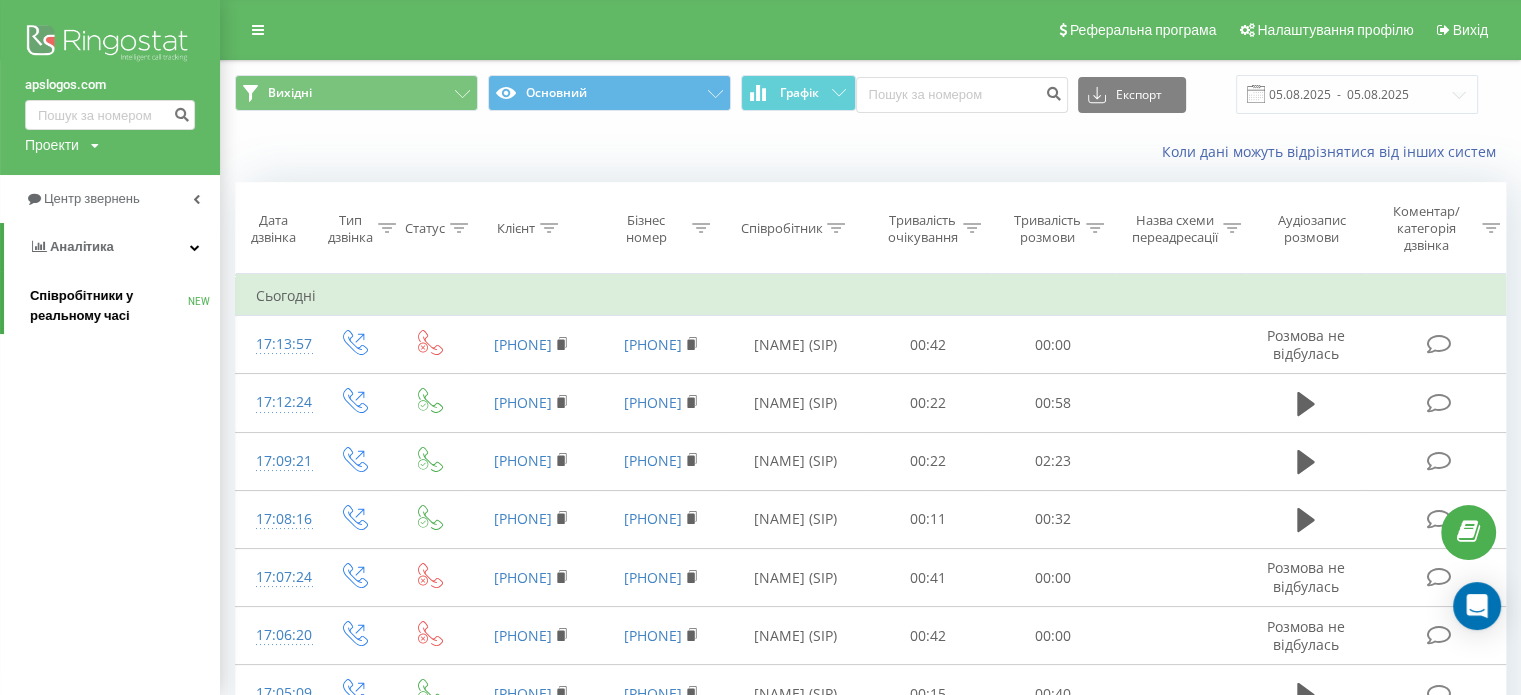 click on "Співробітники у реальному часі" at bounding box center [109, 306] 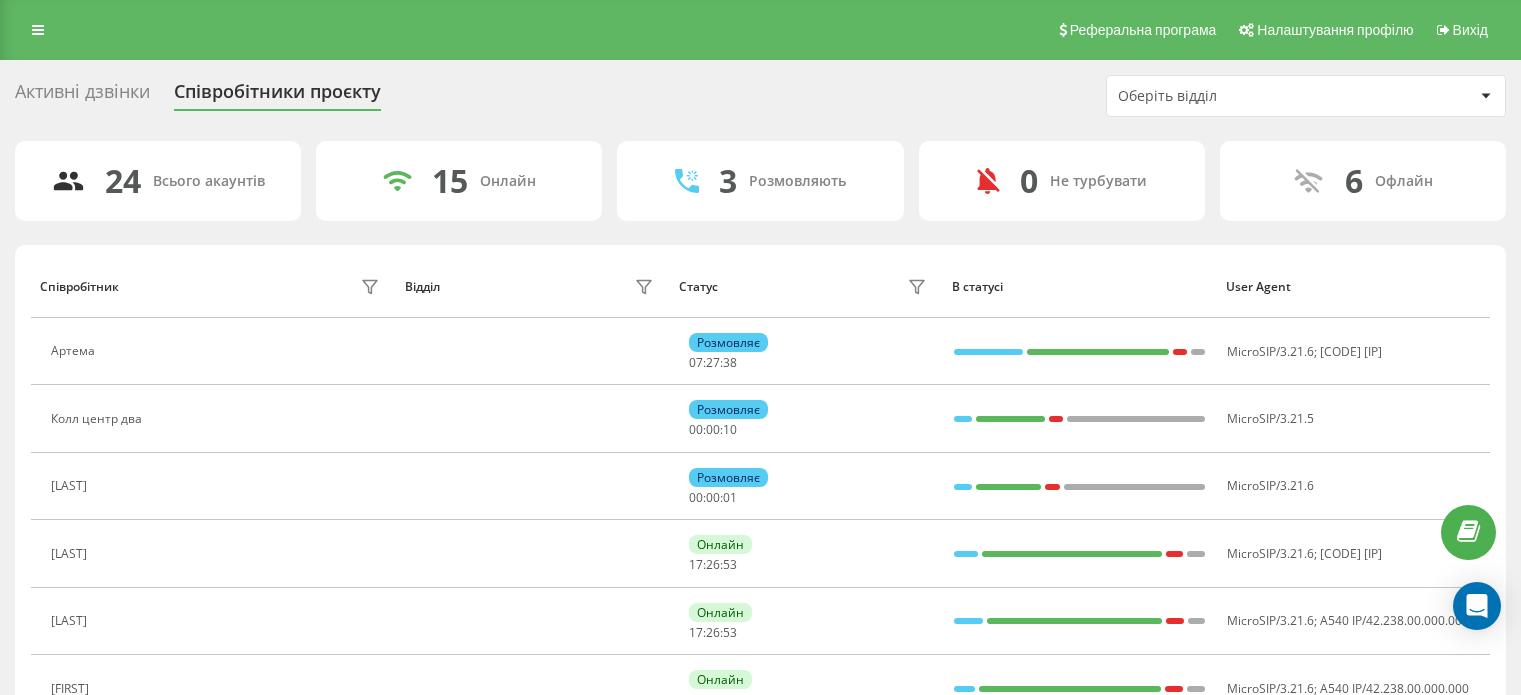 scroll, scrollTop: 0, scrollLeft: 0, axis: both 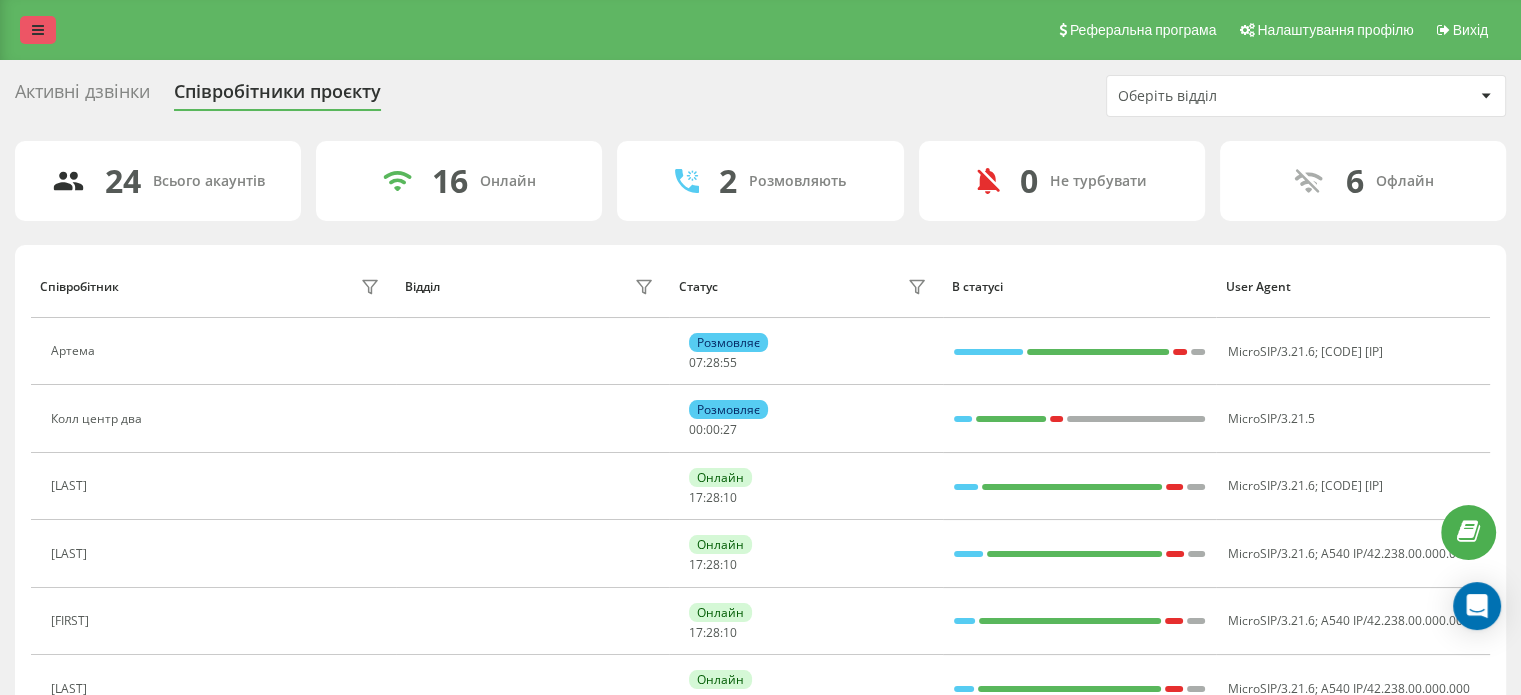 click at bounding box center [38, 30] 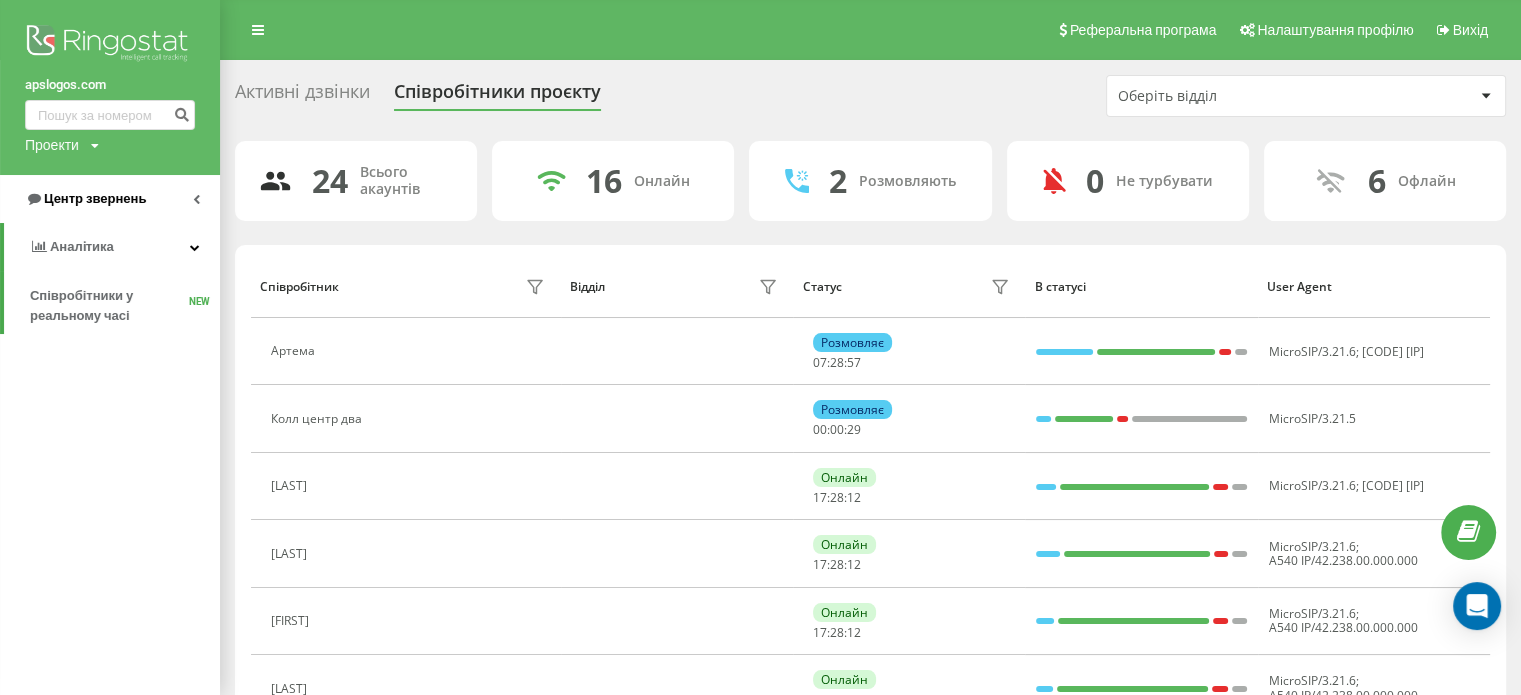 click on "Центр звернень" at bounding box center (95, 198) 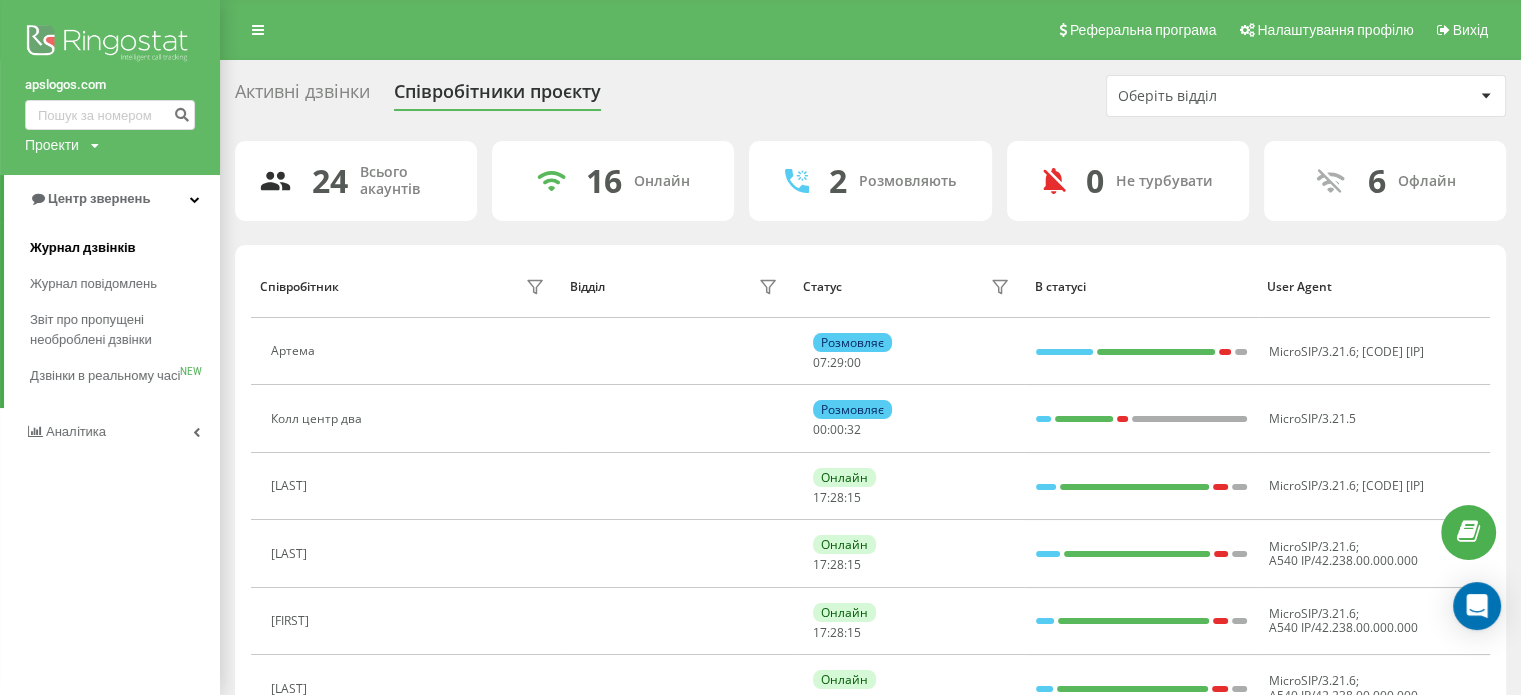 click on "Журнал дзвінків" at bounding box center [83, 248] 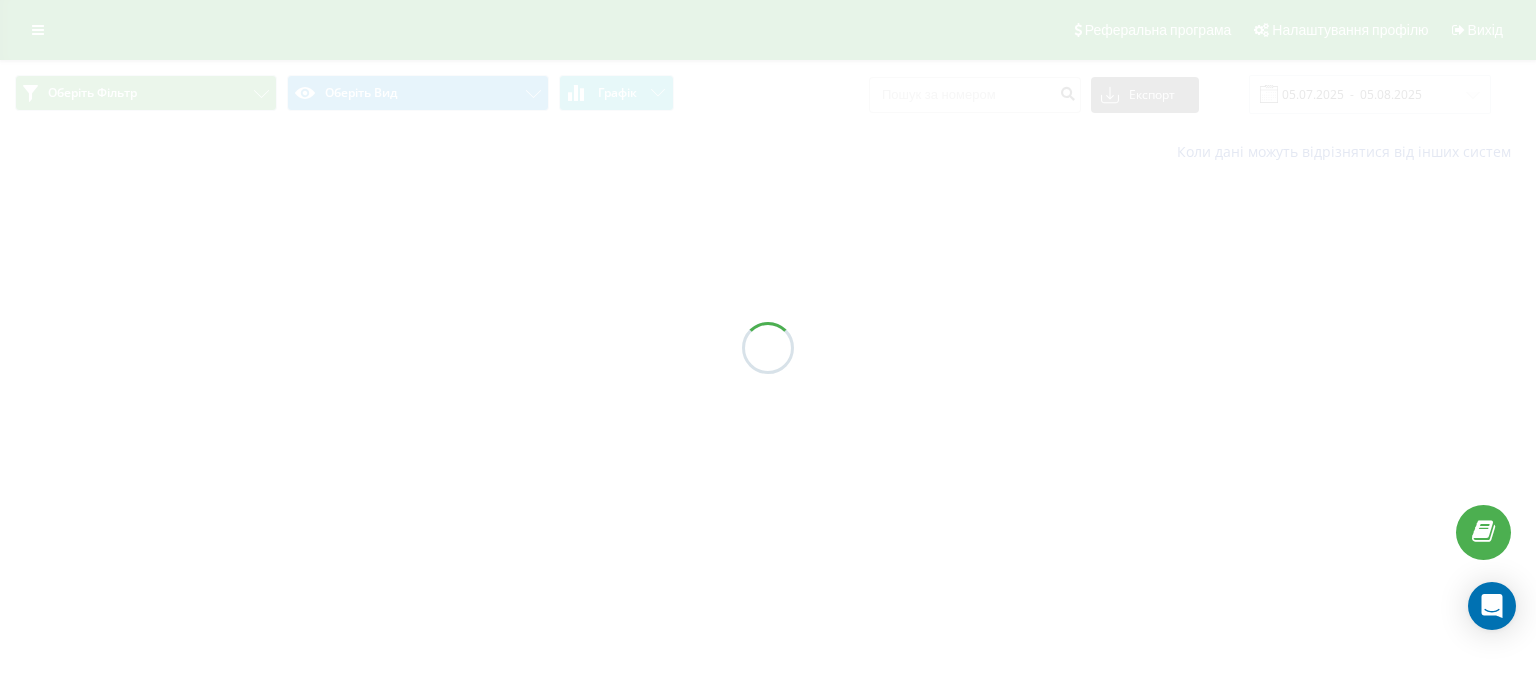scroll, scrollTop: 0, scrollLeft: 0, axis: both 